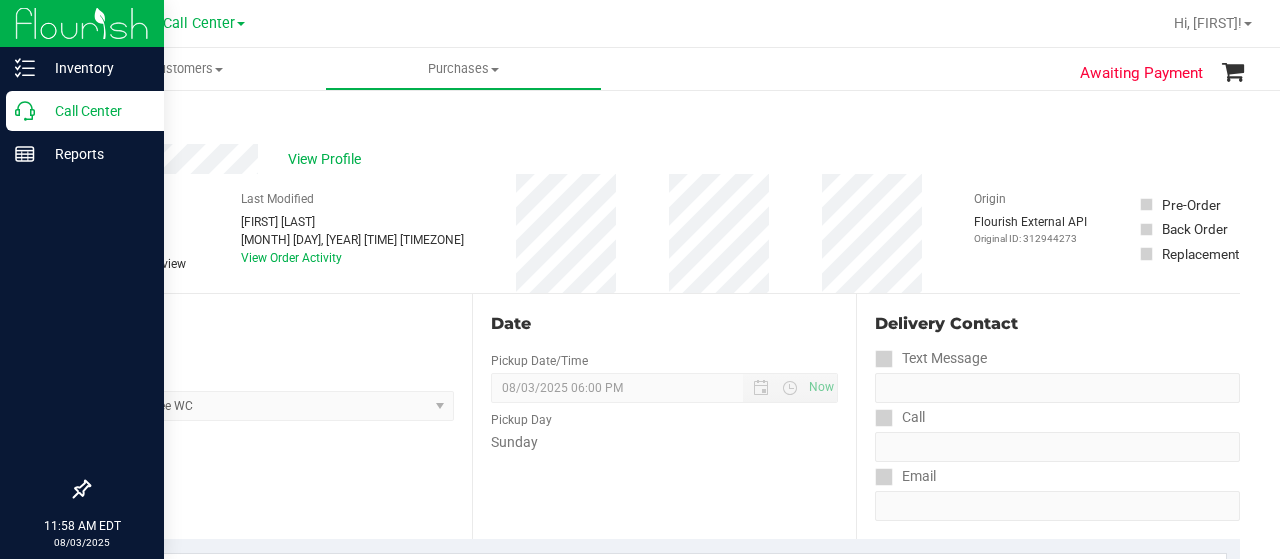 scroll, scrollTop: 0, scrollLeft: 0, axis: both 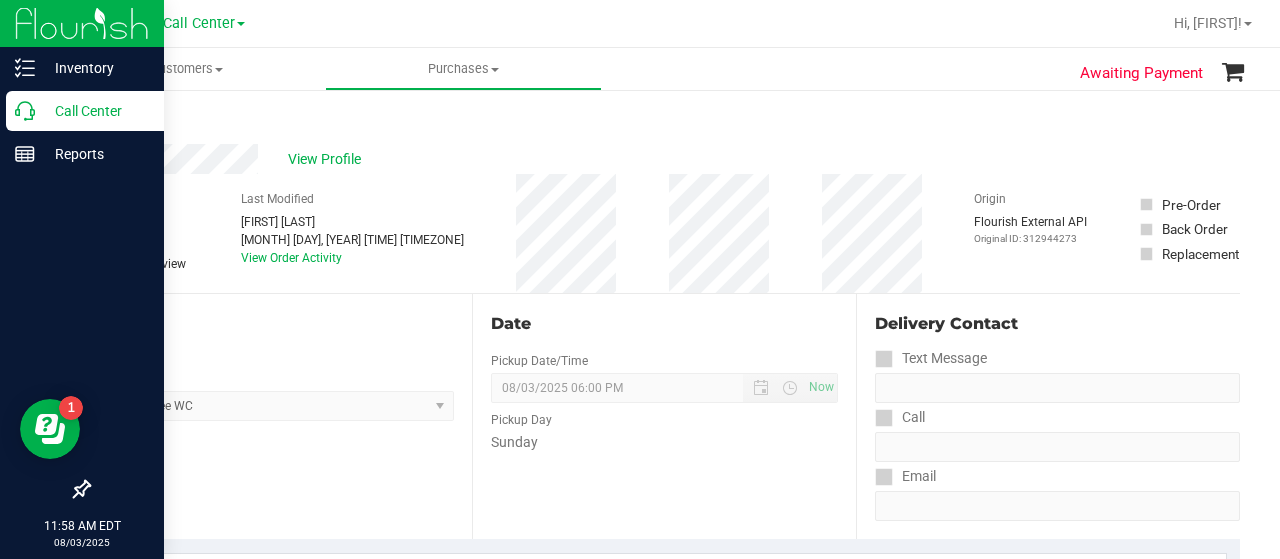 click 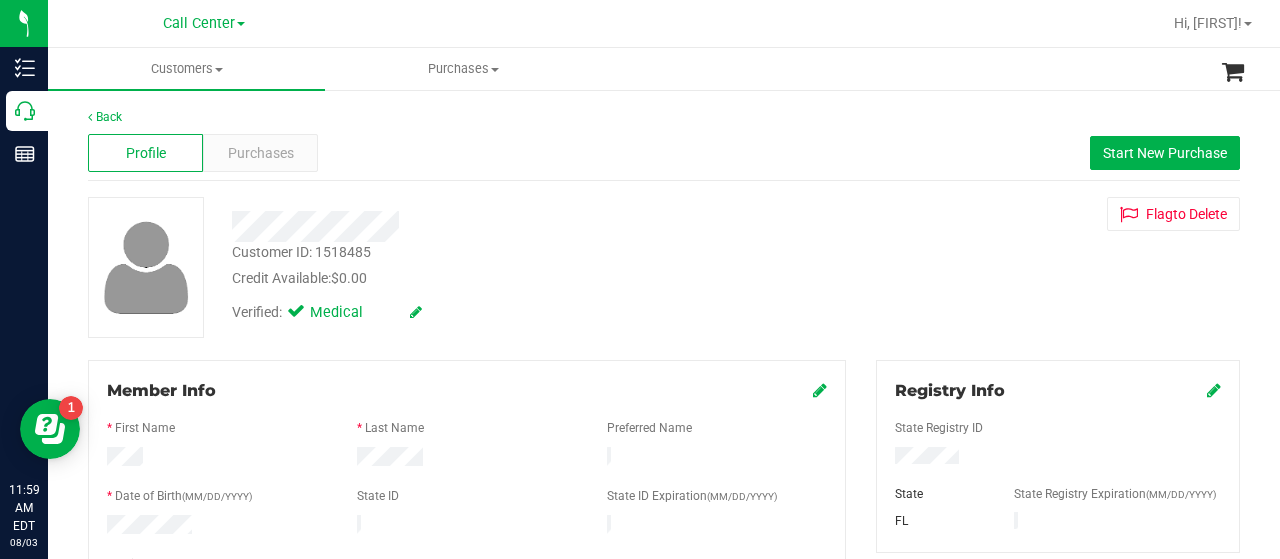click at bounding box center (1058, 458) 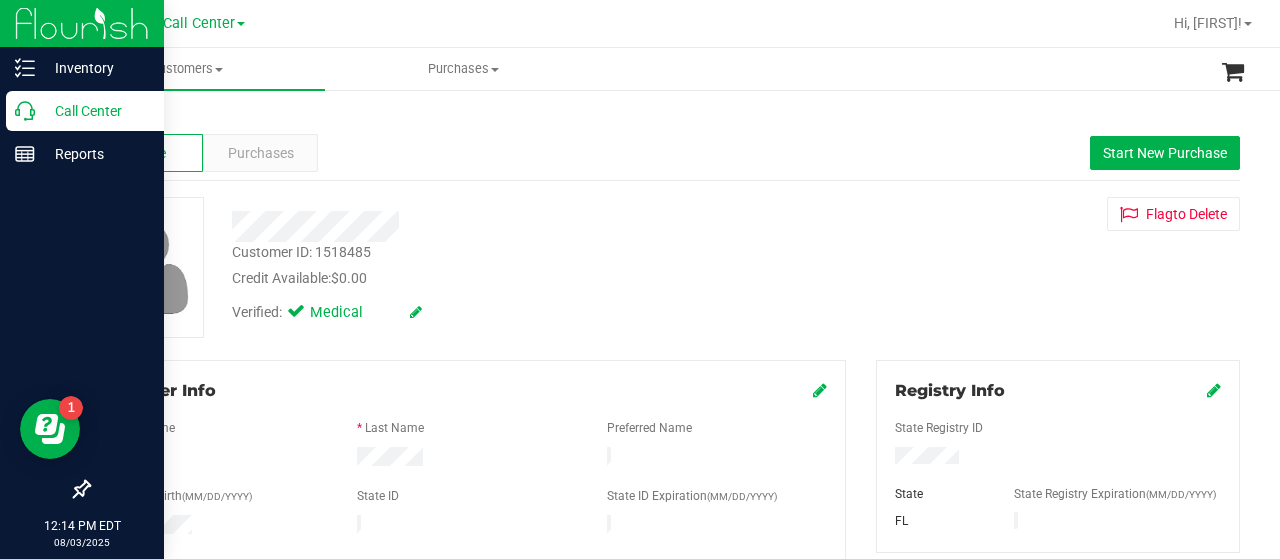 click 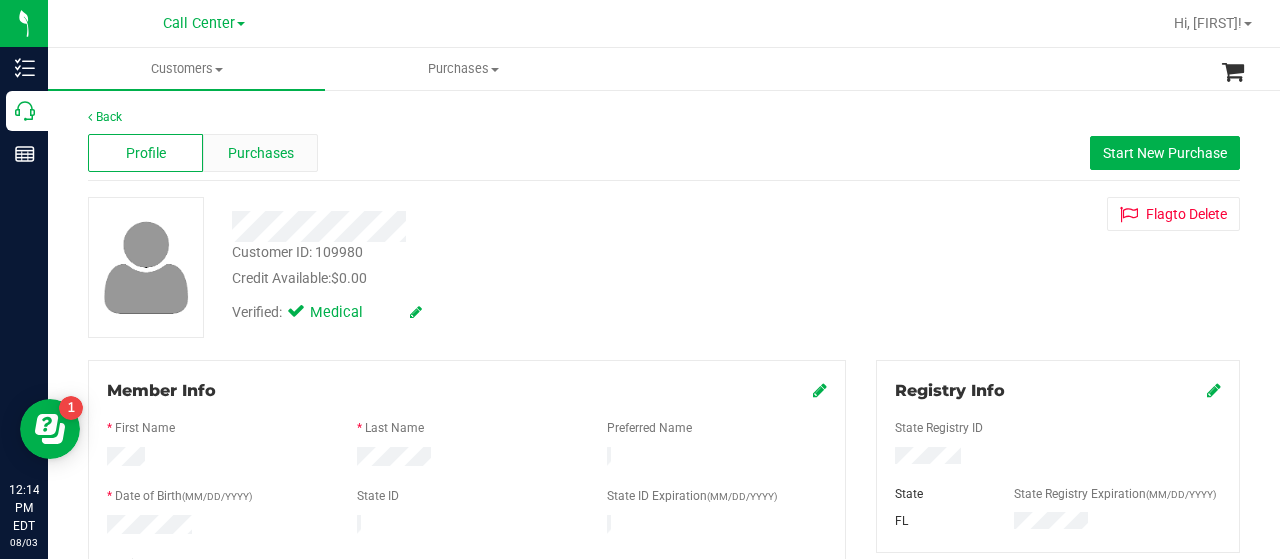 click on "Purchases" at bounding box center [261, 153] 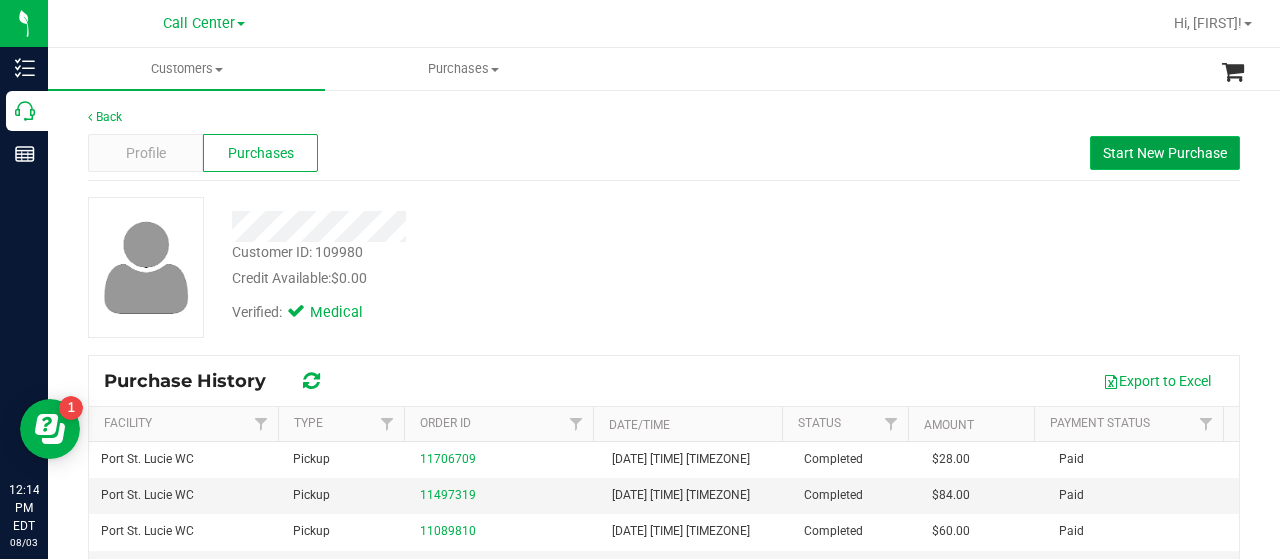 click on "Start New Purchase" at bounding box center [1165, 153] 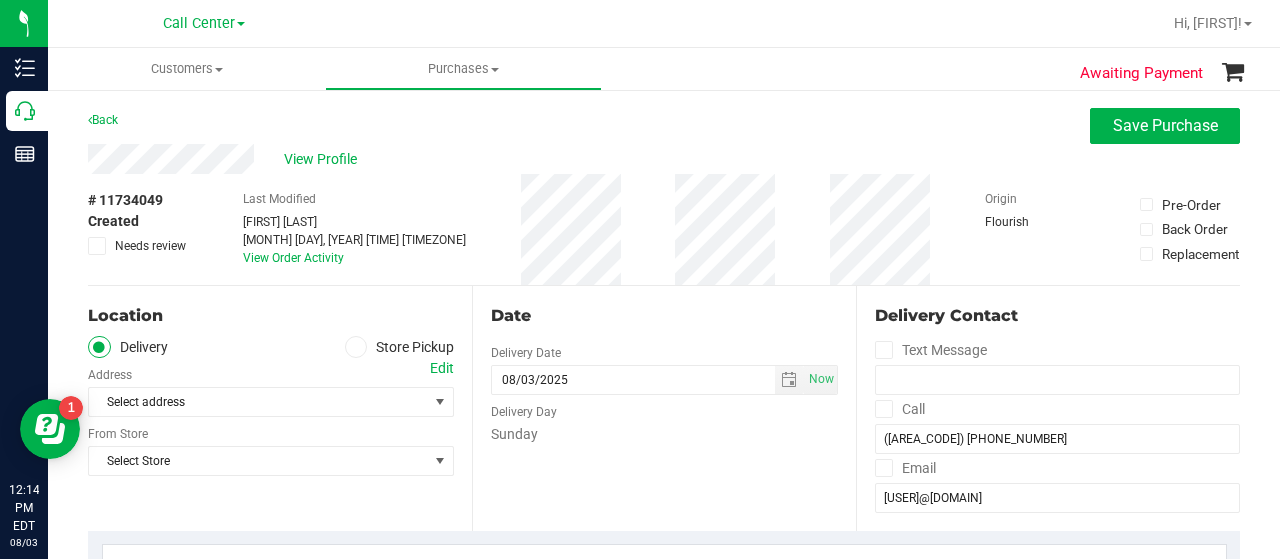 click at bounding box center [356, 347] 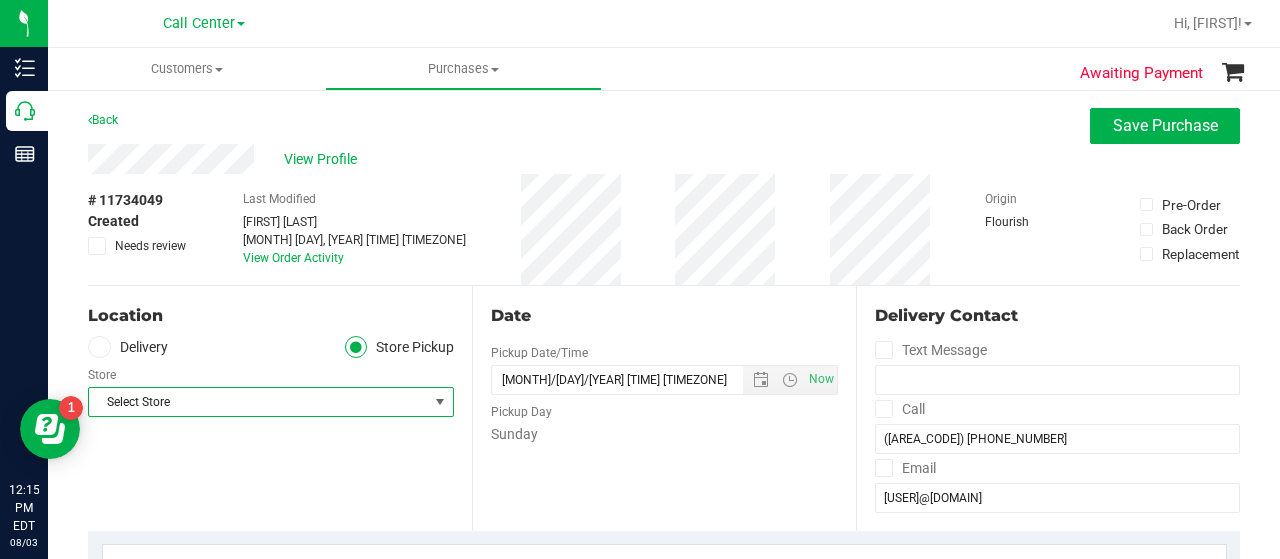 click on "Select Store" at bounding box center [258, 402] 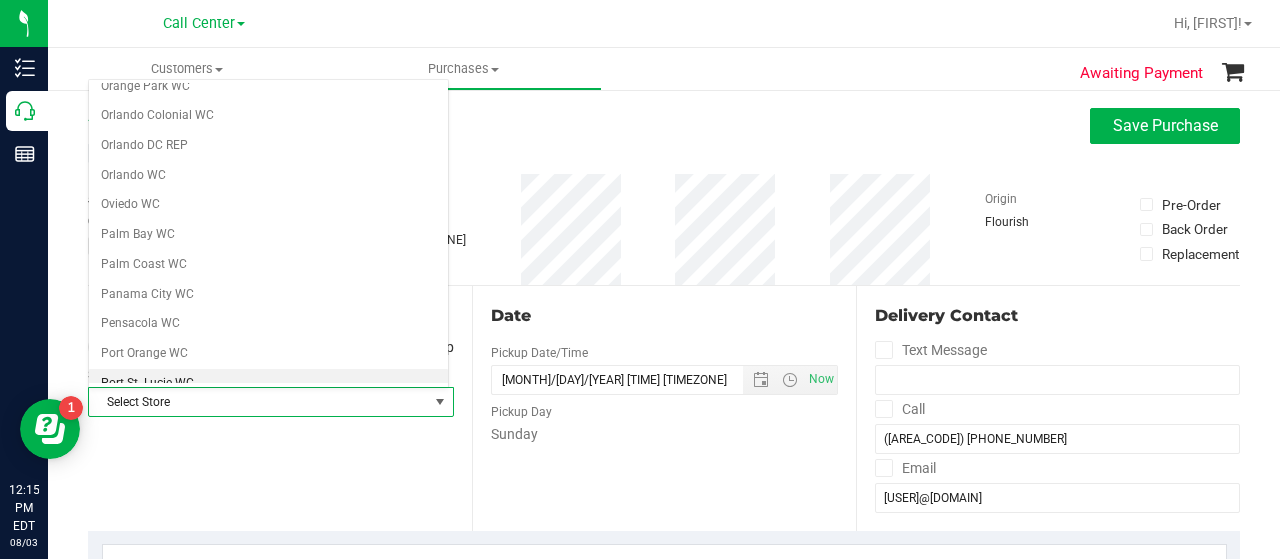 scroll, scrollTop: 934, scrollLeft: 0, axis: vertical 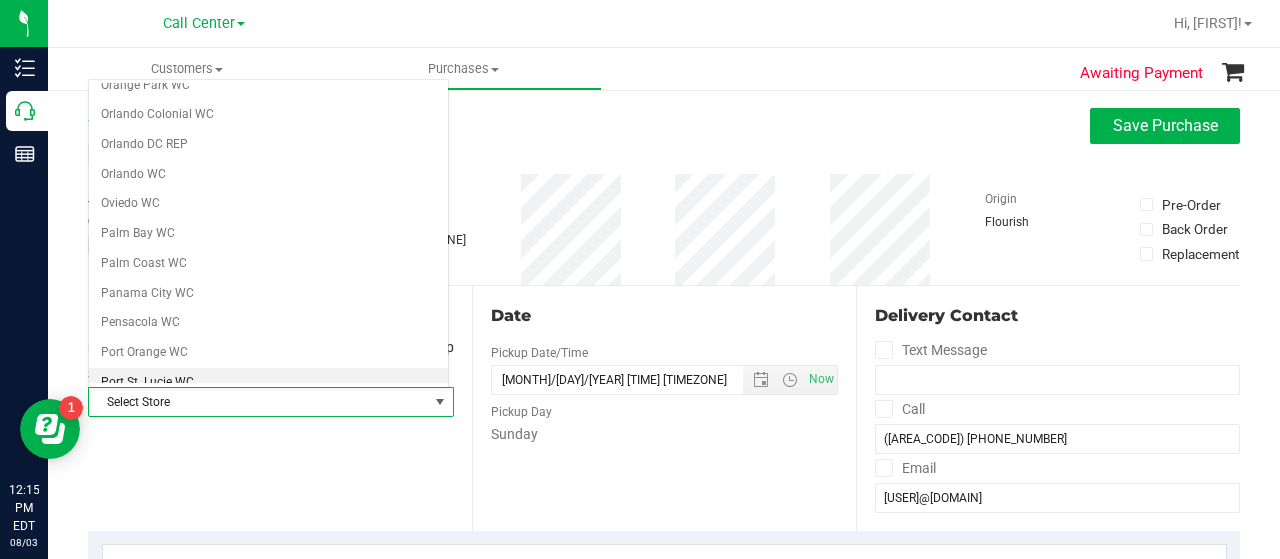 click on "Port St. Lucie WC" at bounding box center (268, 383) 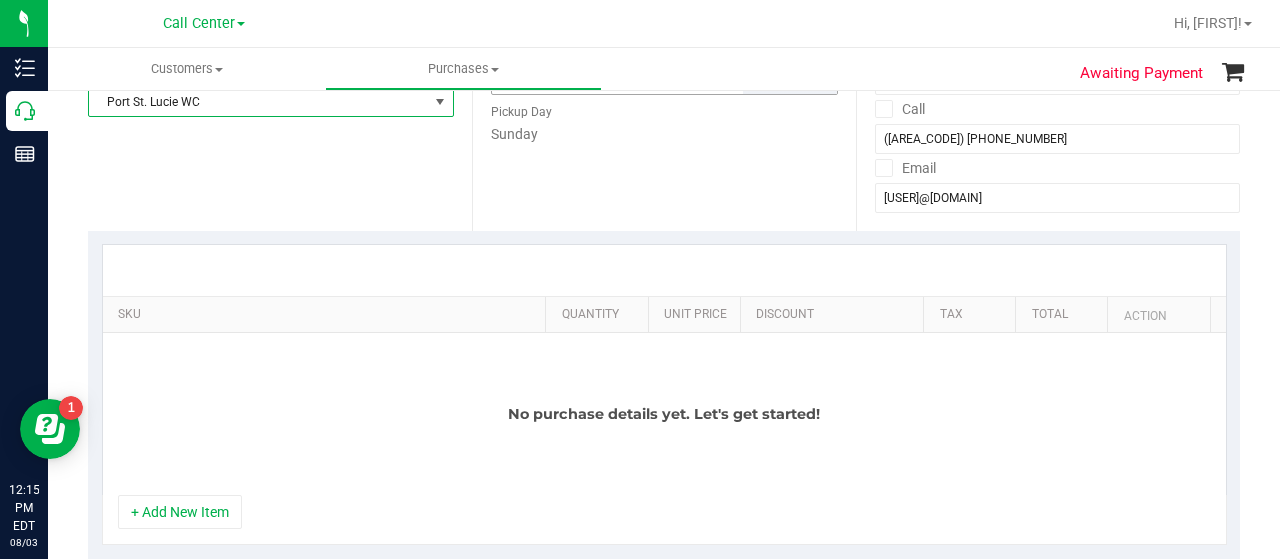 scroll, scrollTop: 305, scrollLeft: 0, axis: vertical 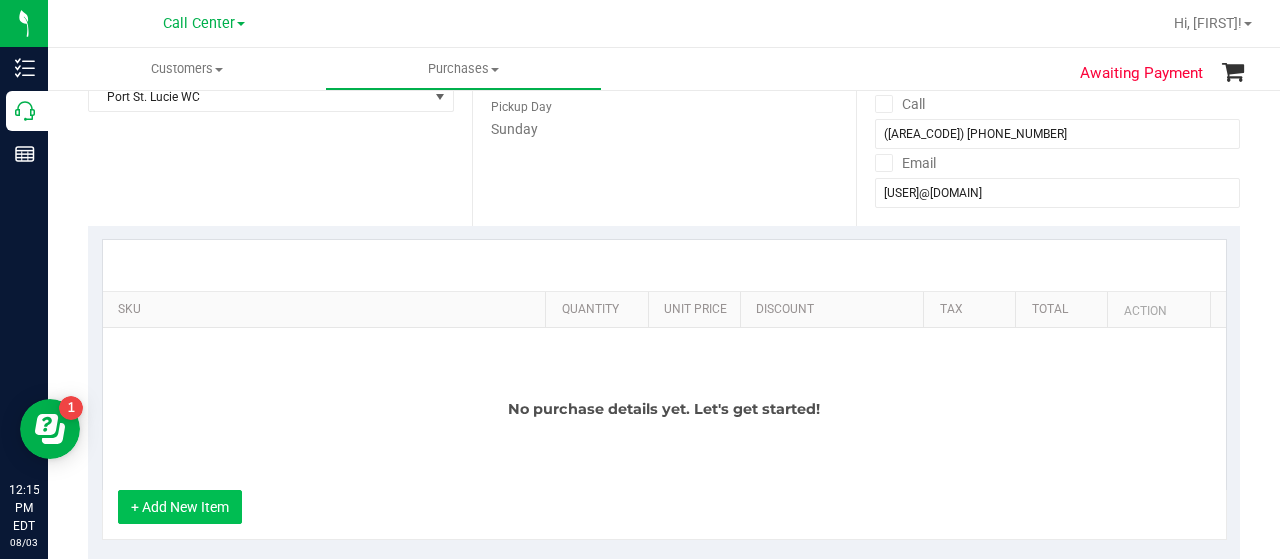 click on "+ Add New Item" at bounding box center [180, 507] 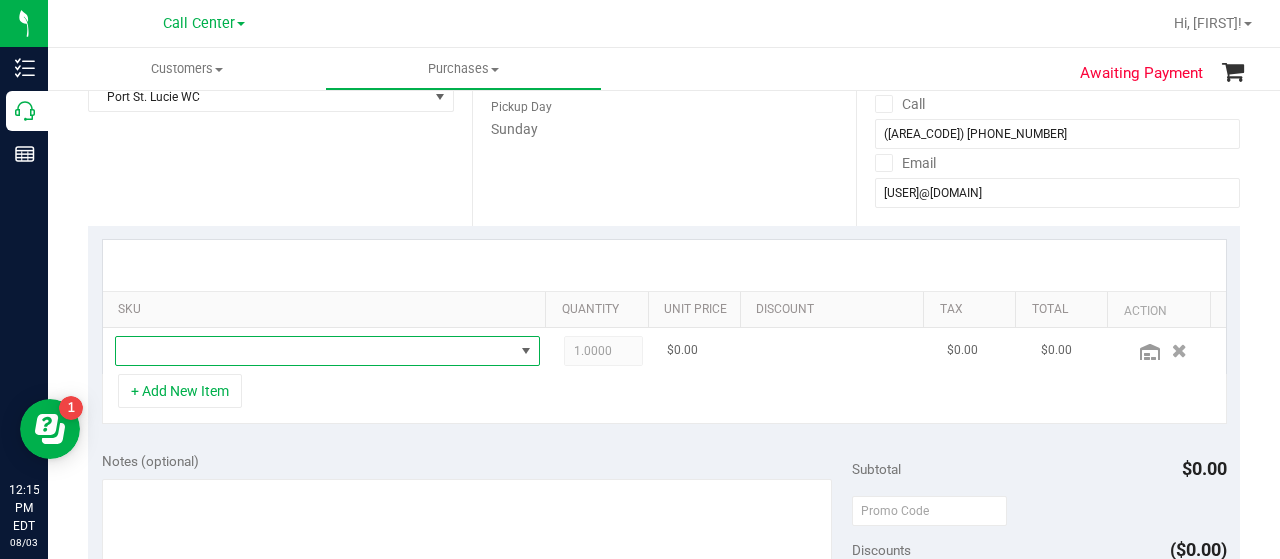 click at bounding box center (315, 351) 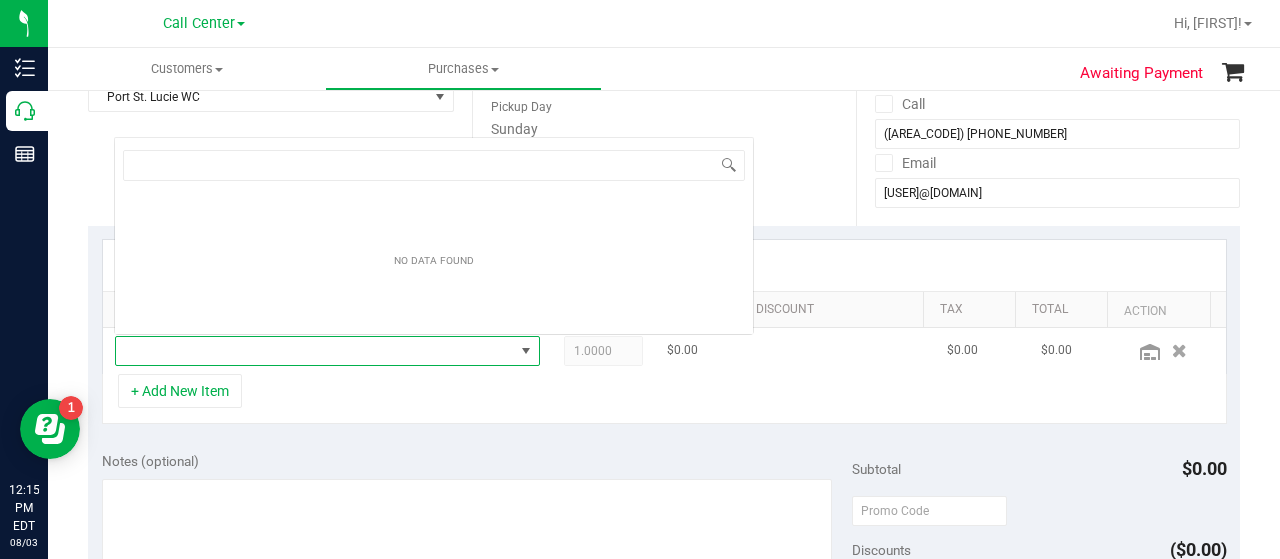scroll, scrollTop: 0, scrollLeft: 0, axis: both 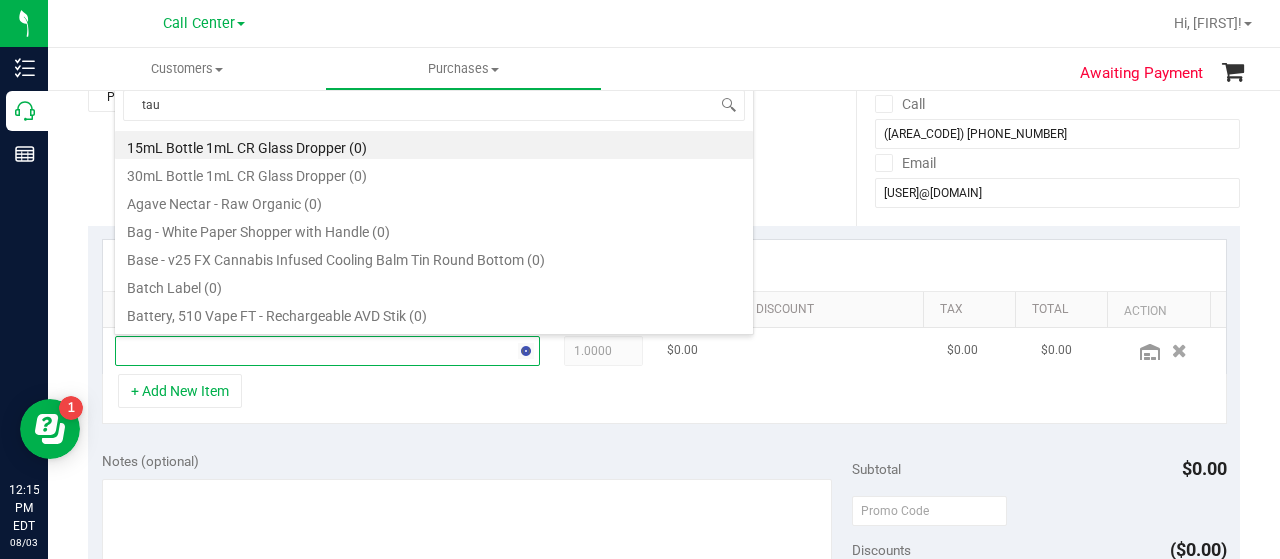 type on "taur" 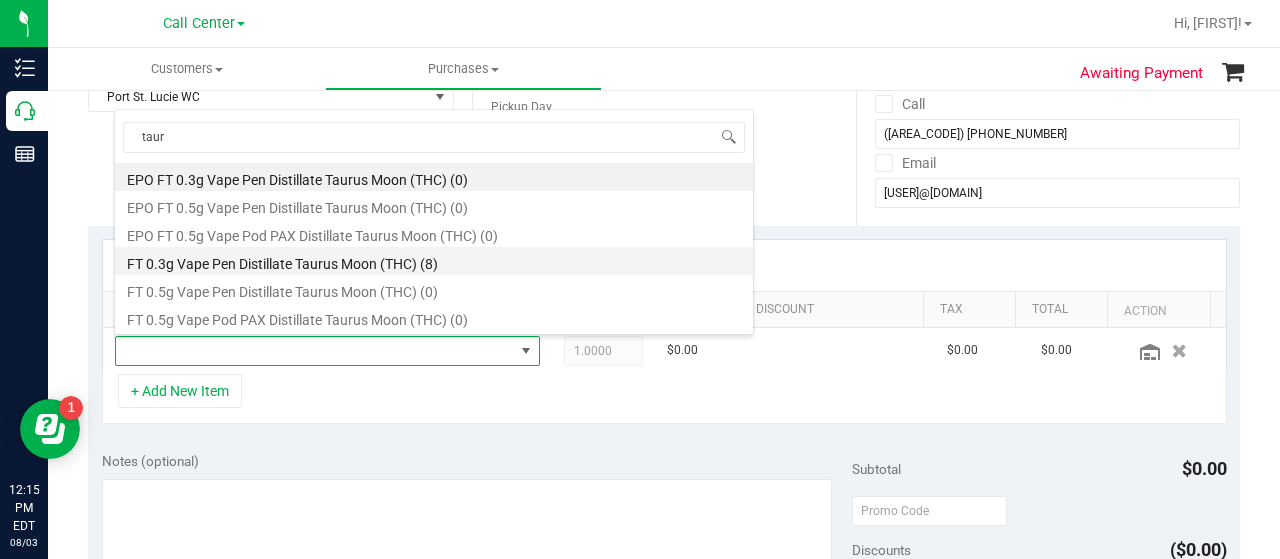 click on "FT 0.3g Vape Pen Distillate Taurus Moon (THC) (8)" at bounding box center (434, 261) 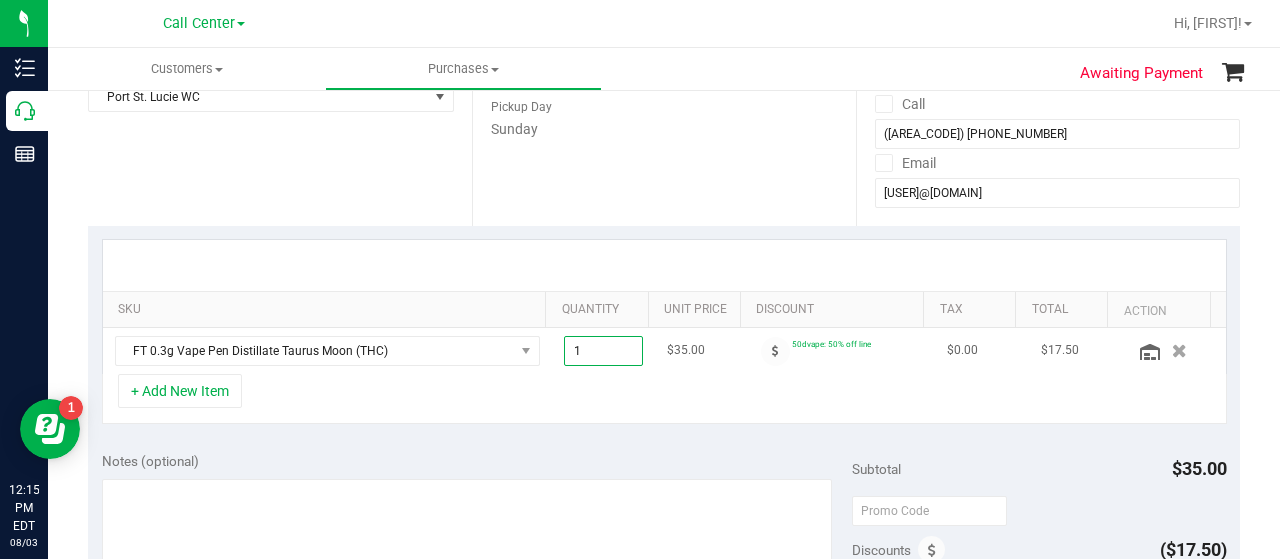 click on "1.00 1" at bounding box center [604, 351] 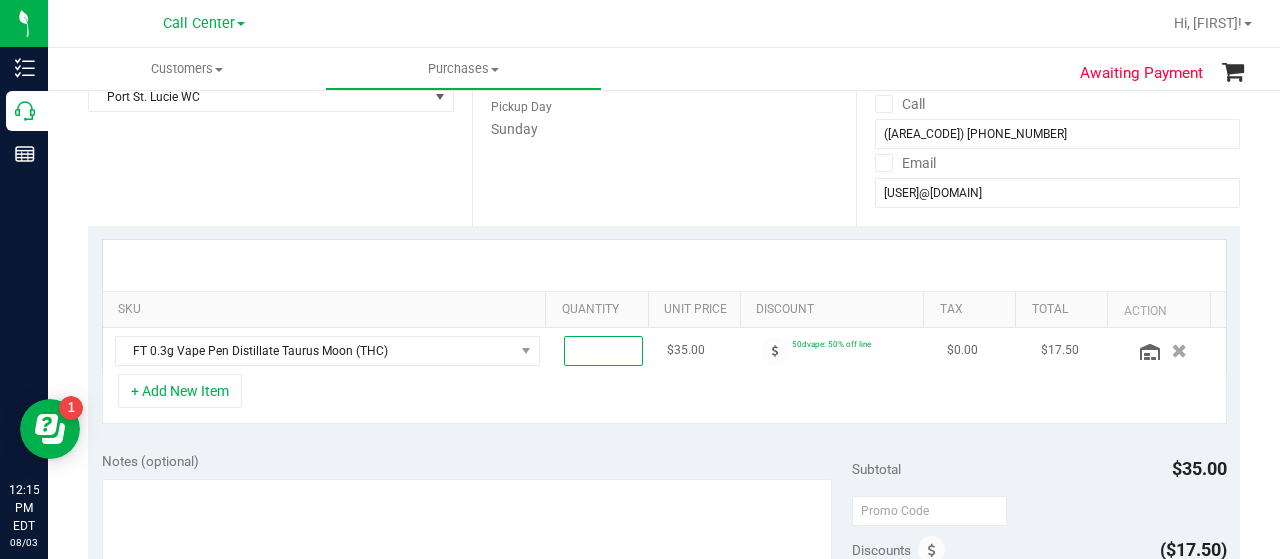 type on "2" 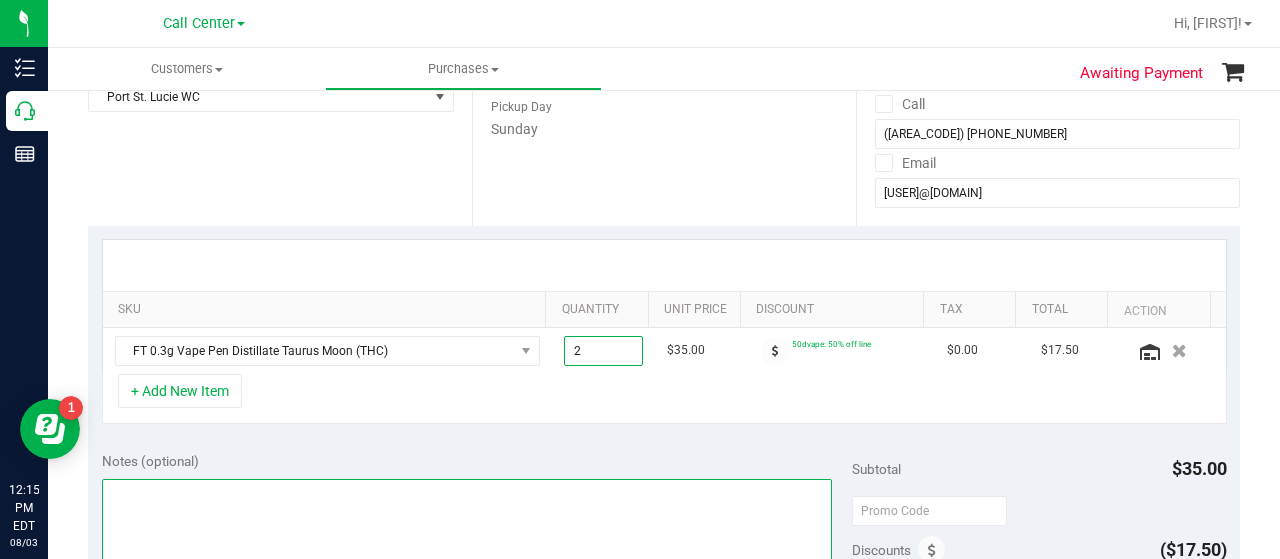 type on "2.00" 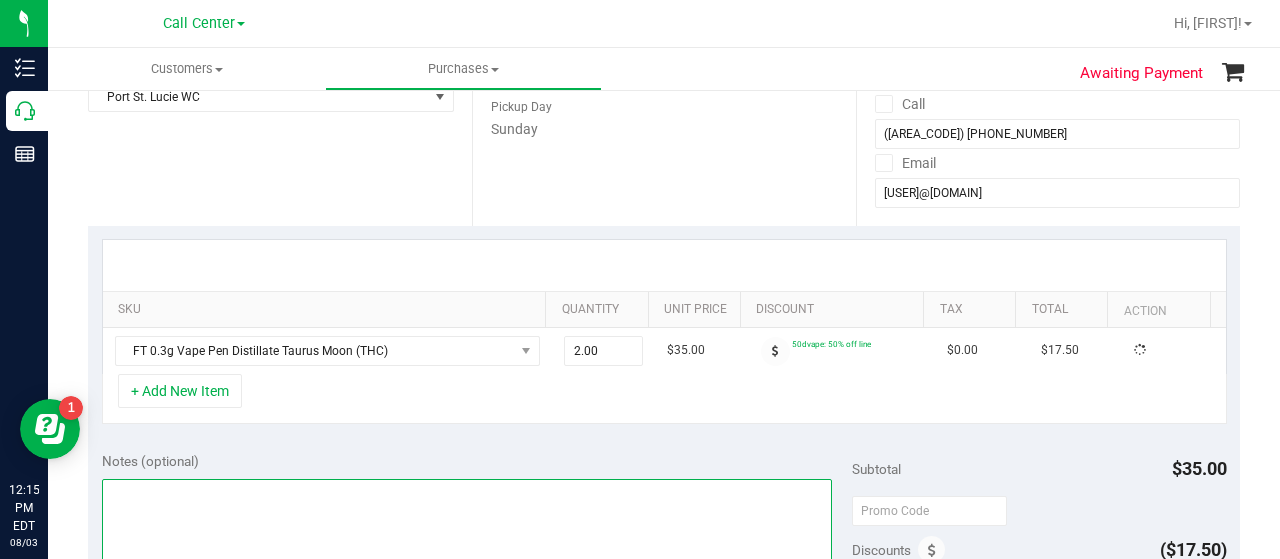 click at bounding box center (467, 575) 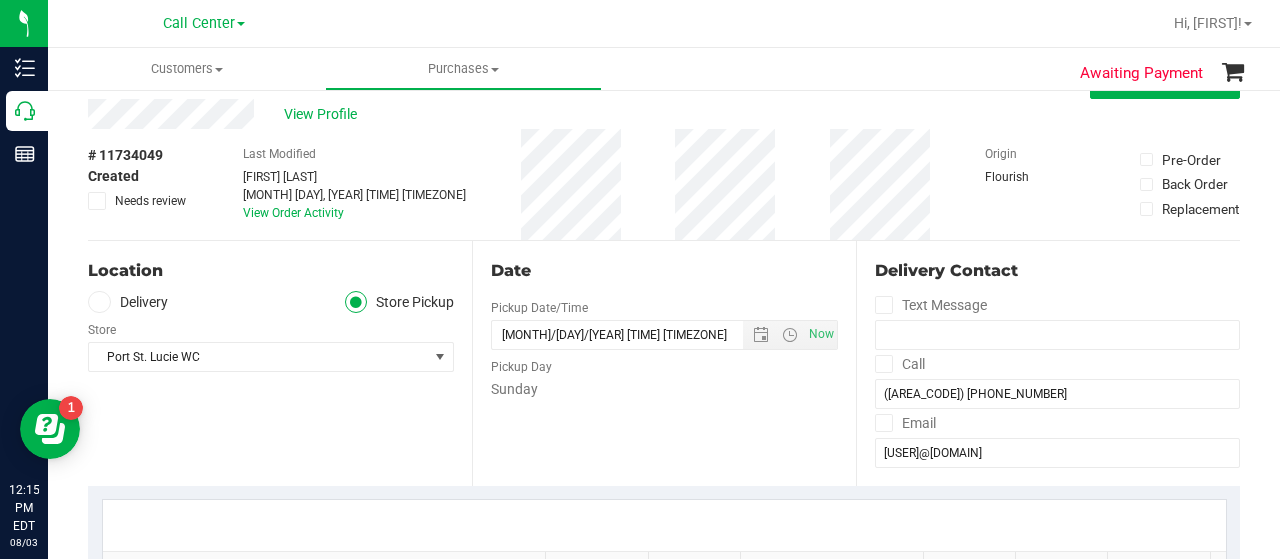 scroll, scrollTop: 0, scrollLeft: 0, axis: both 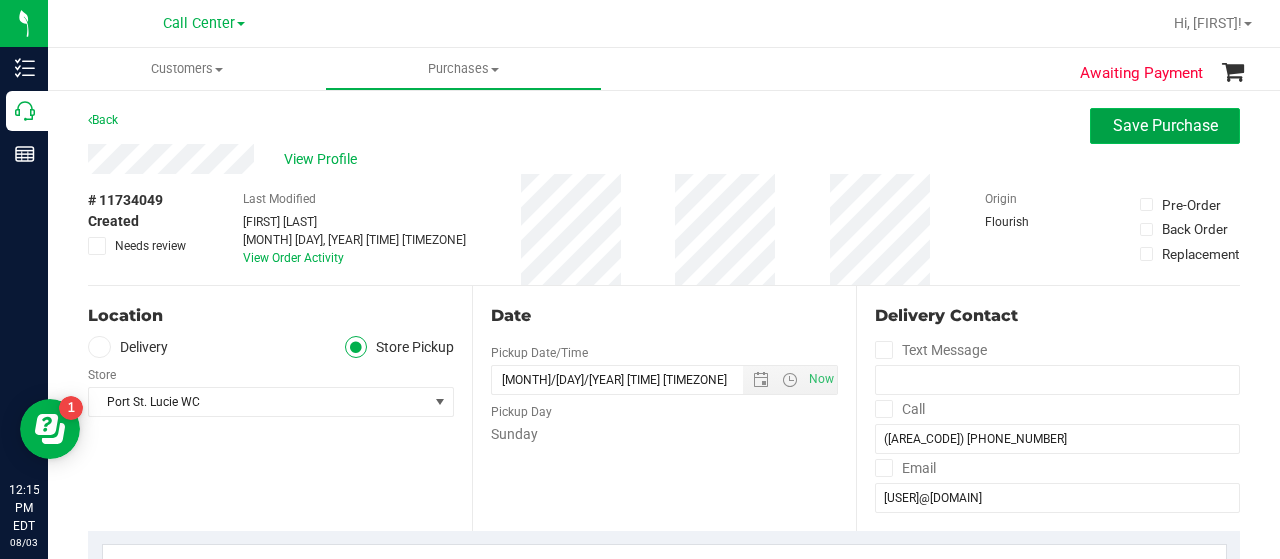 click on "Save Purchase" at bounding box center [1165, 126] 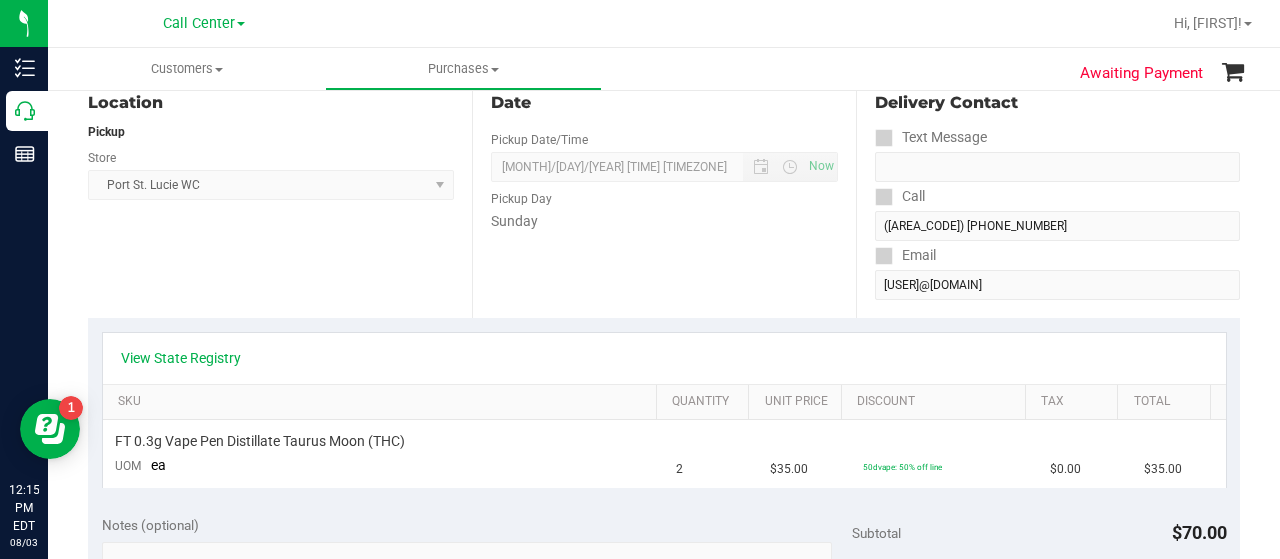 scroll, scrollTop: 264, scrollLeft: 0, axis: vertical 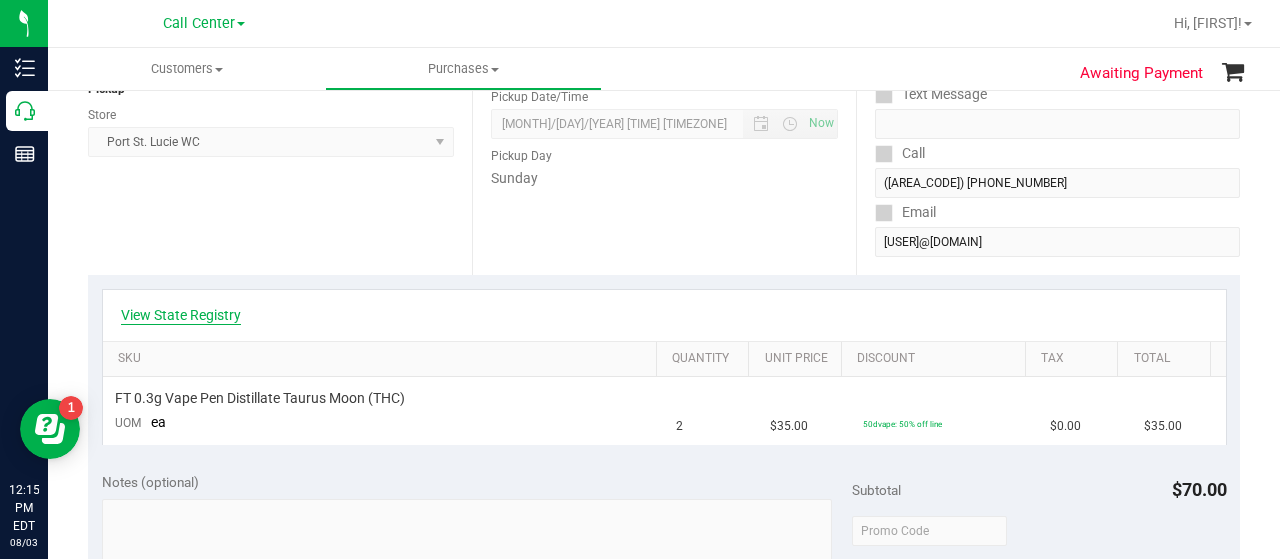 click on "View State Registry" at bounding box center [664, 315] 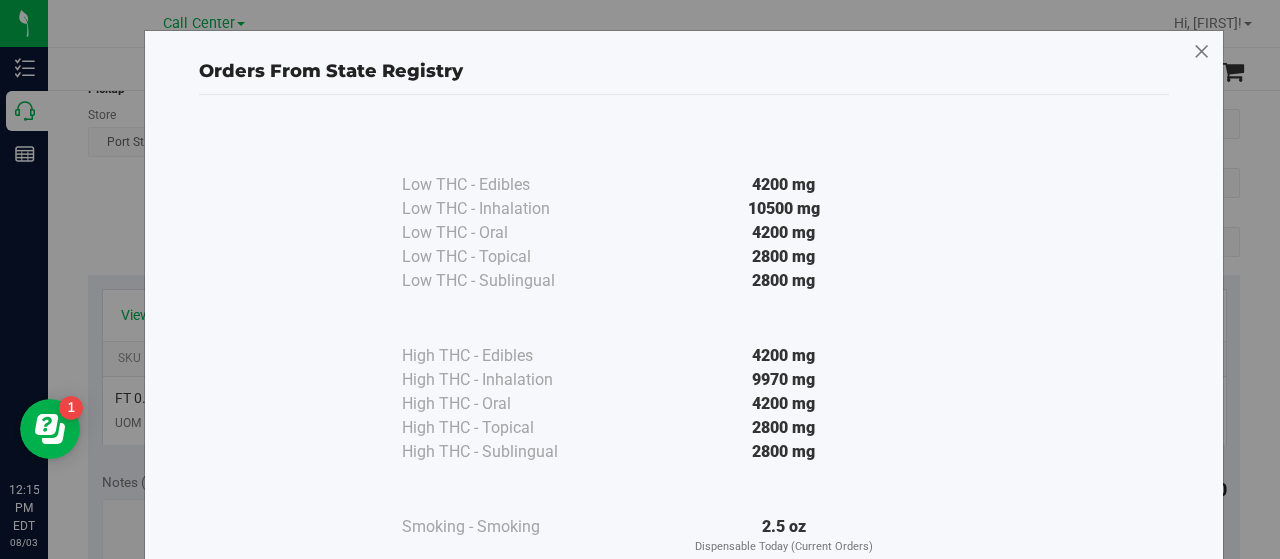 click at bounding box center (1202, 52) 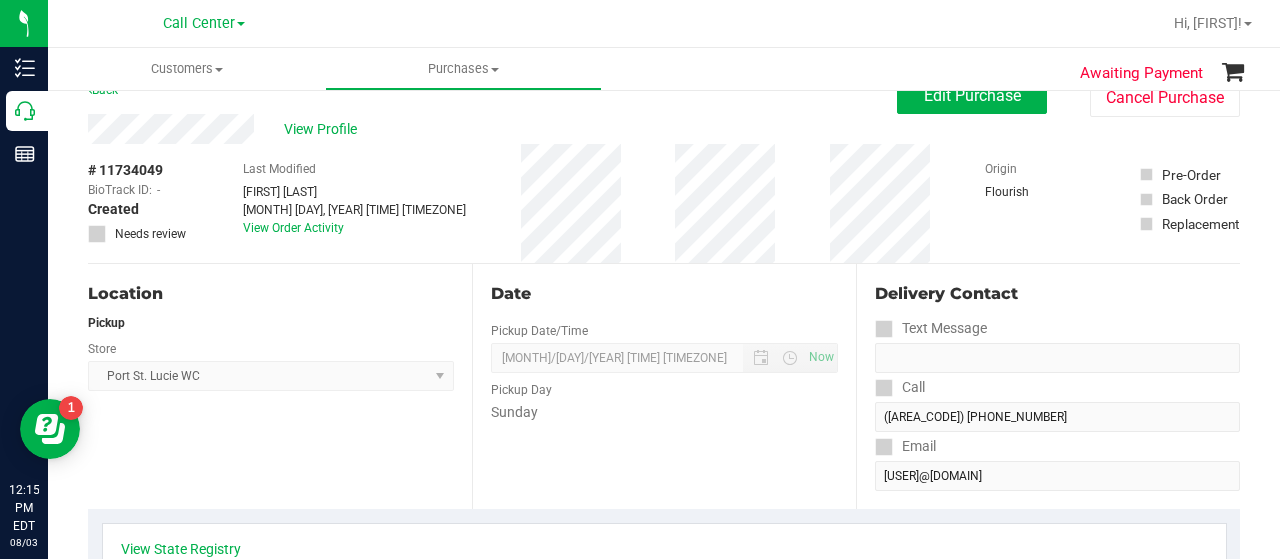 scroll, scrollTop: 0, scrollLeft: 0, axis: both 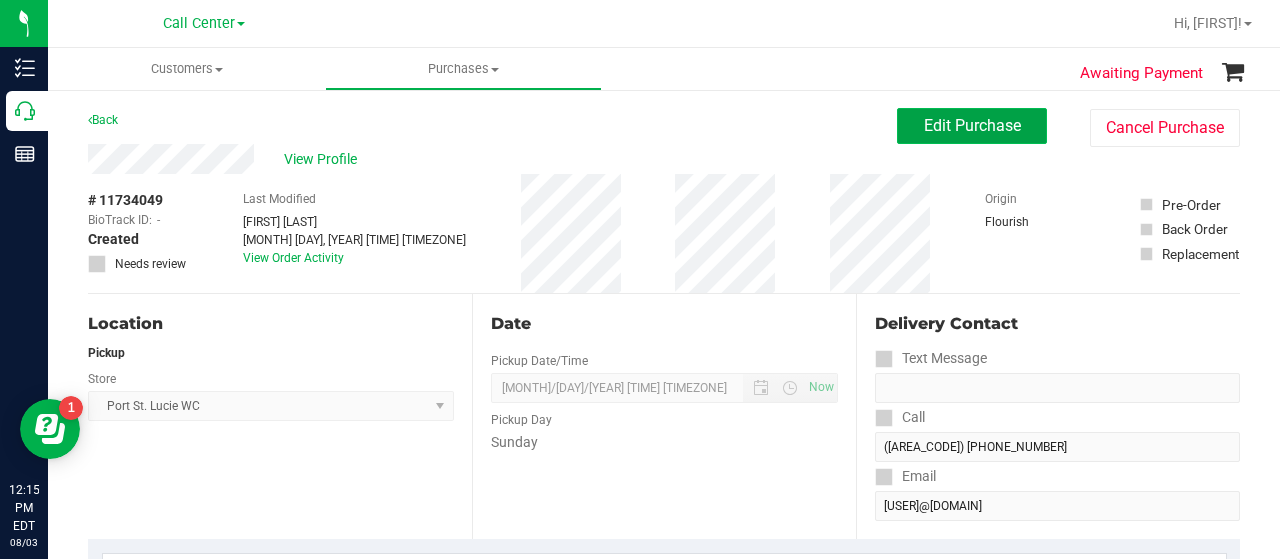 click on "Edit Purchase" at bounding box center (972, 125) 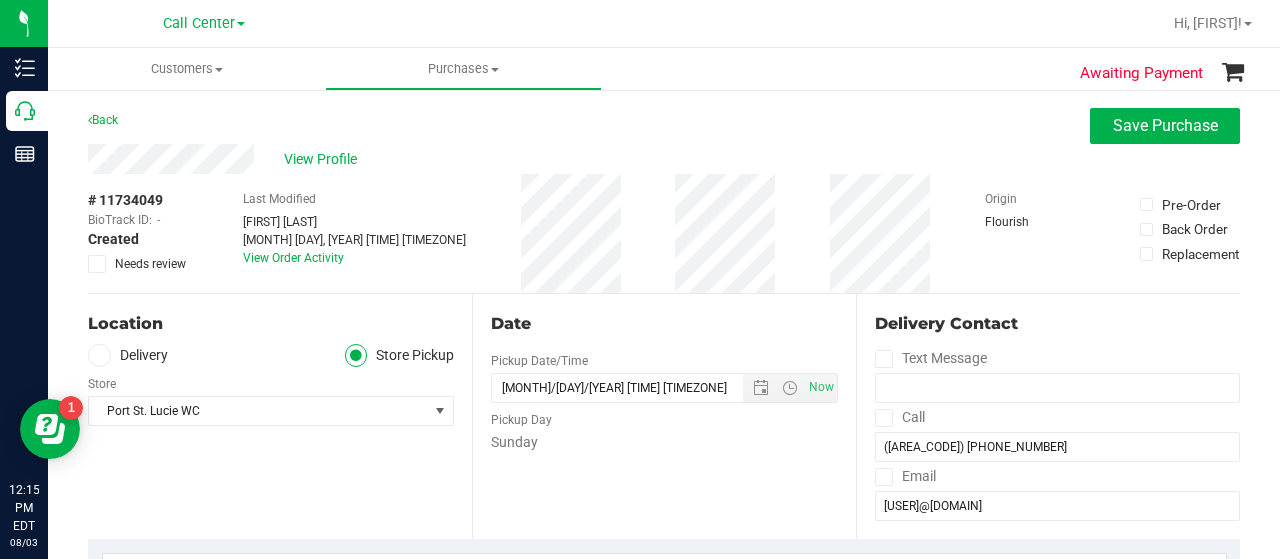 scroll, scrollTop: 433, scrollLeft: 0, axis: vertical 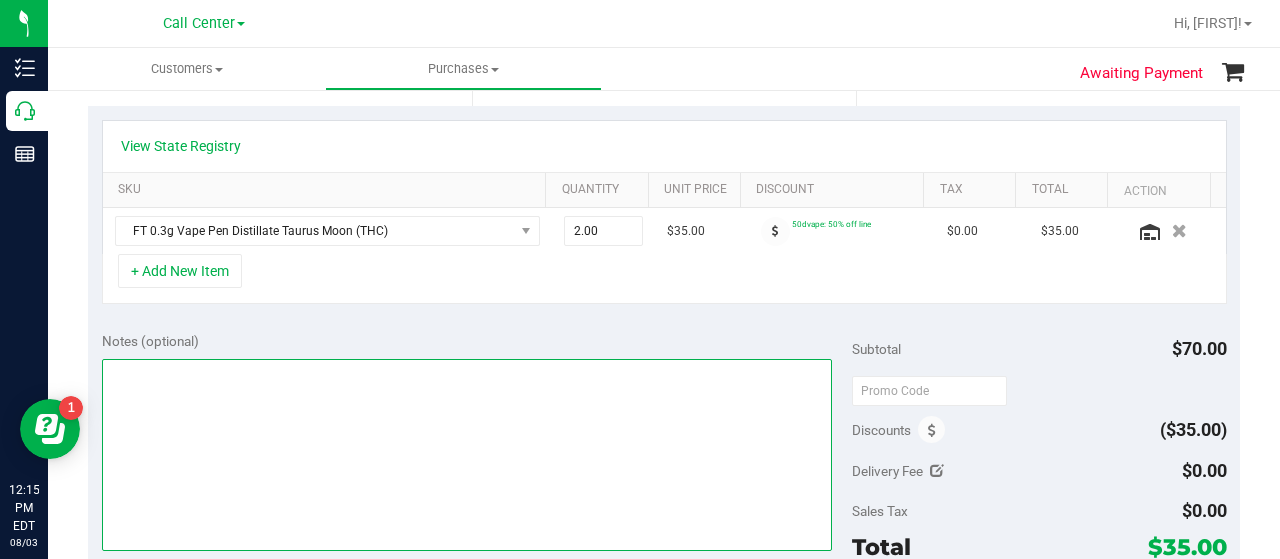 click at bounding box center [467, 455] 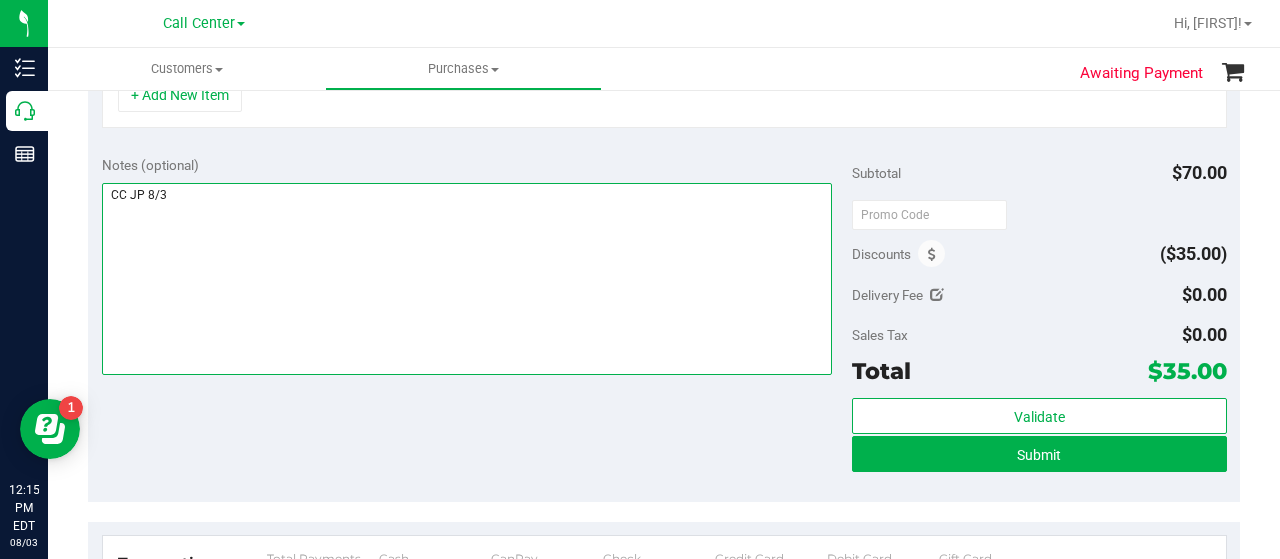 scroll, scrollTop: 612, scrollLeft: 0, axis: vertical 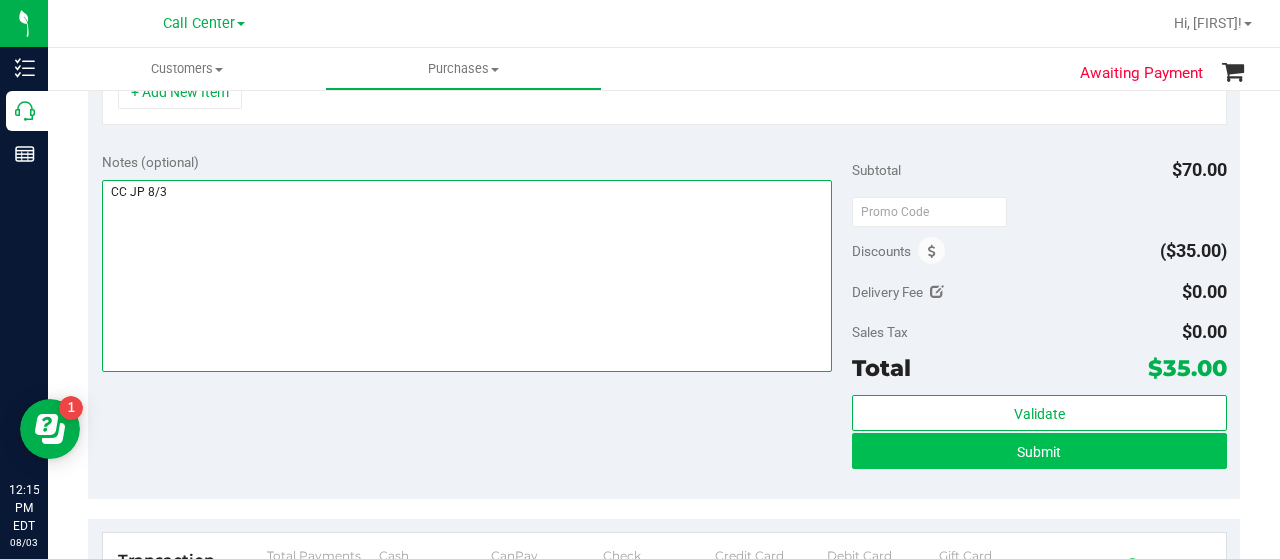 type on "CC JP 8/3" 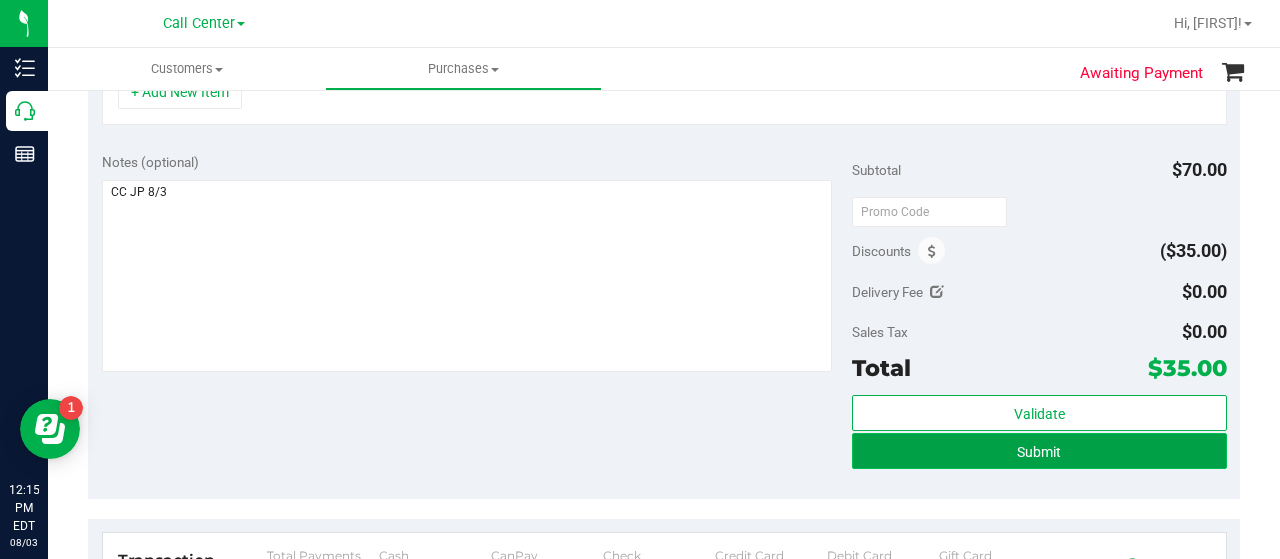 click on "Submit" at bounding box center [1039, 452] 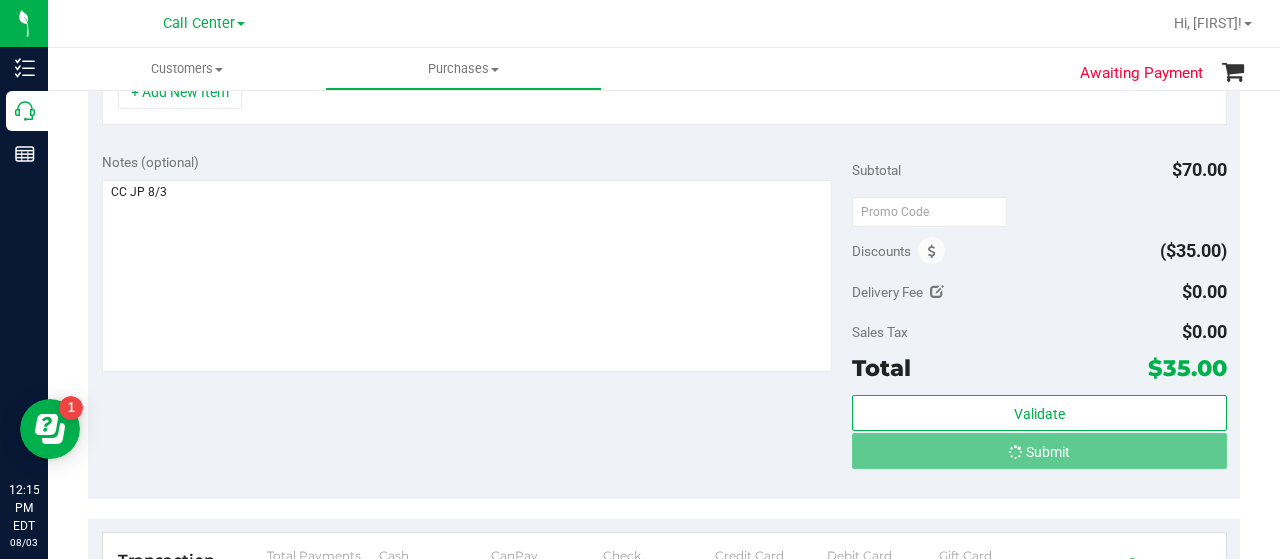 scroll, scrollTop: 580, scrollLeft: 0, axis: vertical 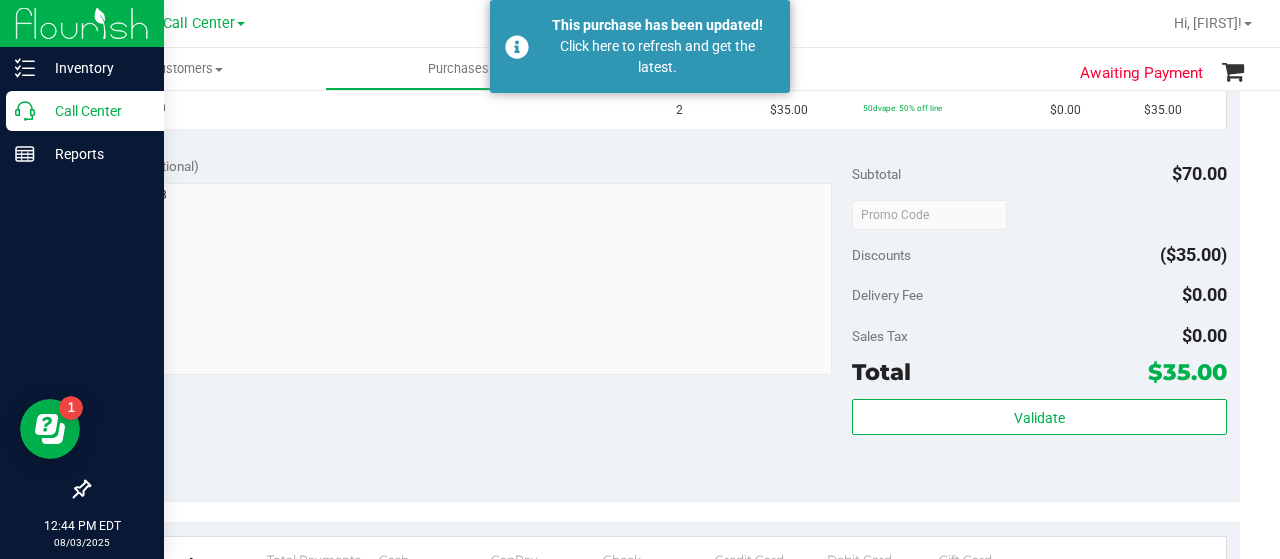 click on "Call Center" at bounding box center (95, 111) 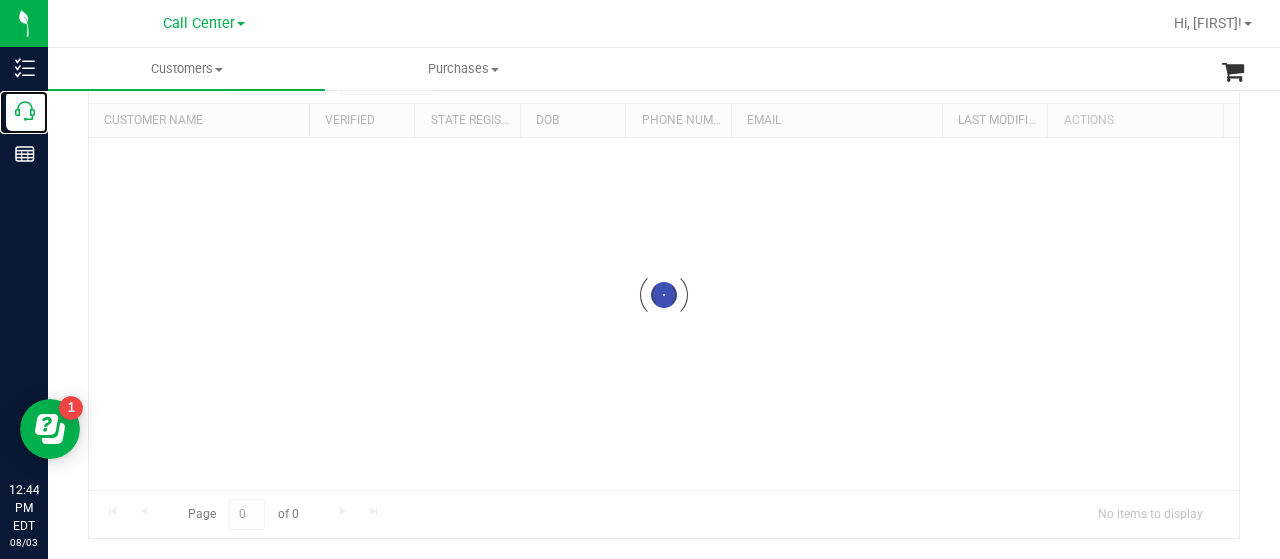 scroll, scrollTop: 0, scrollLeft: 0, axis: both 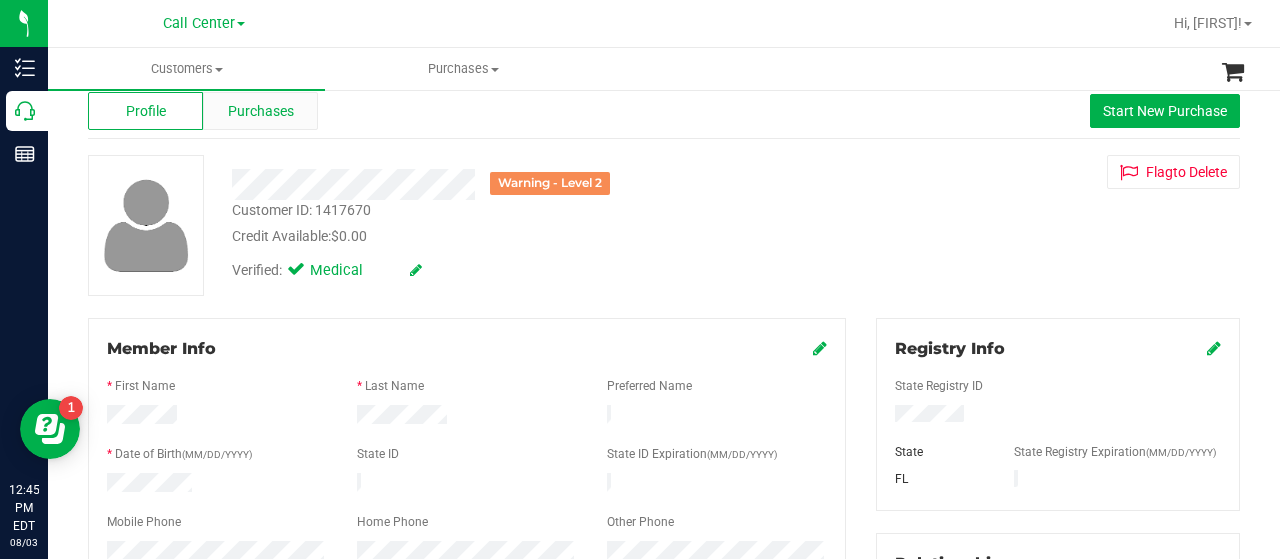 click on "Purchases" at bounding box center (261, 111) 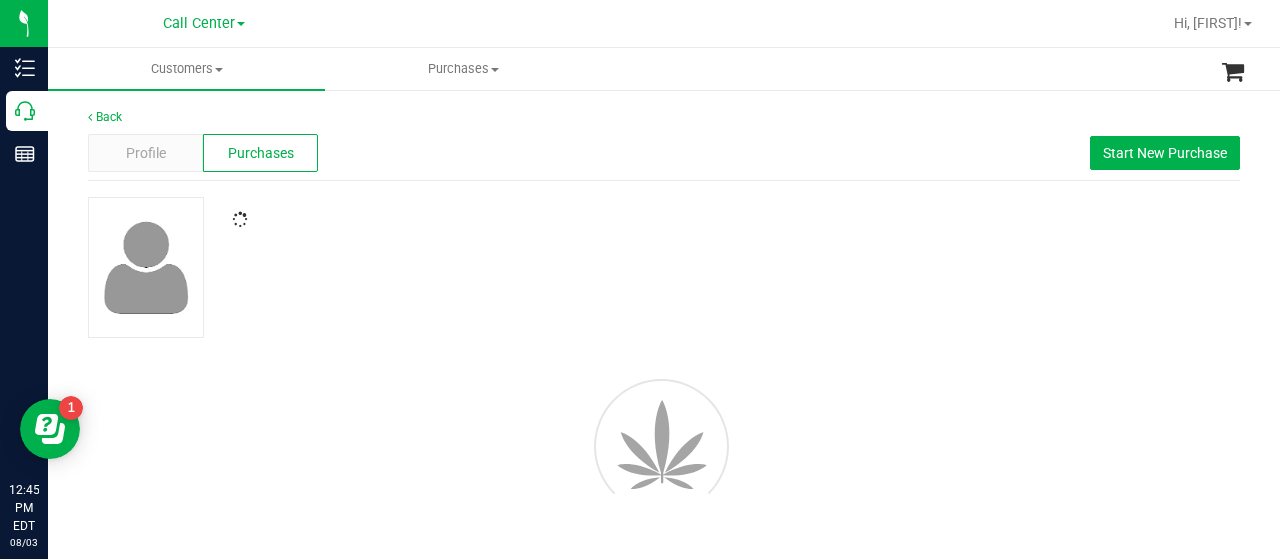 scroll, scrollTop: 0, scrollLeft: 0, axis: both 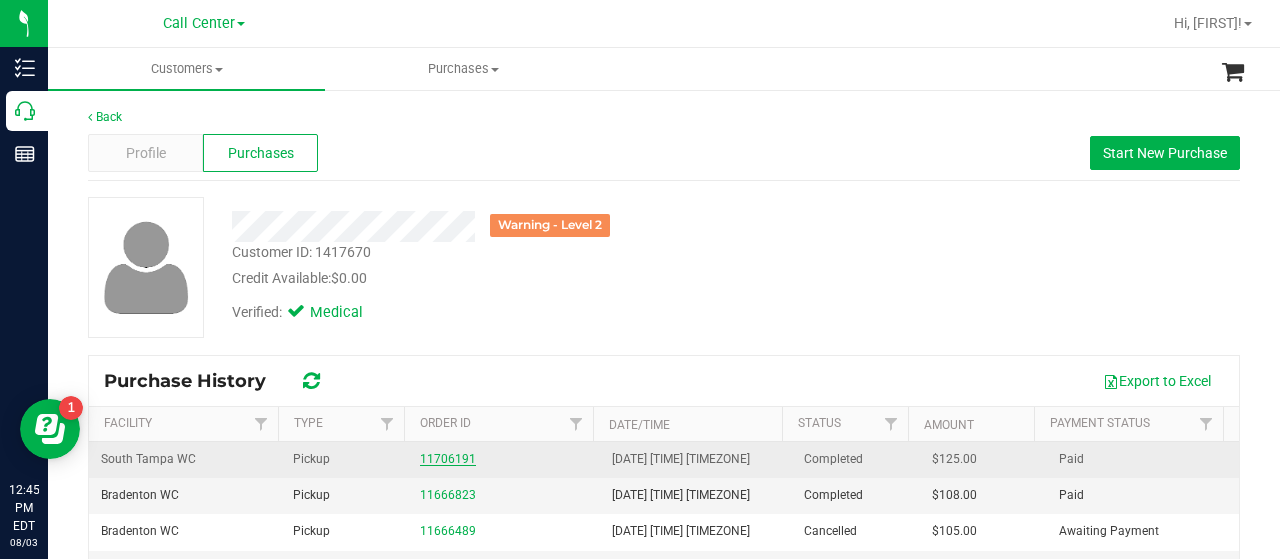 click on "11706191" at bounding box center [448, 459] 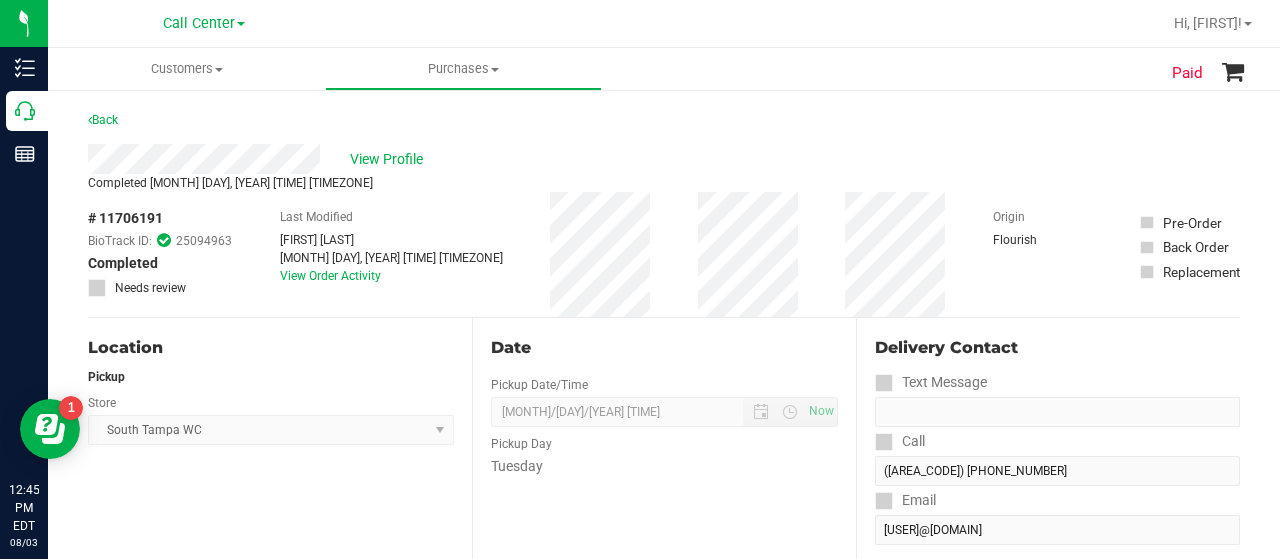 scroll, scrollTop: 200, scrollLeft: 0, axis: vertical 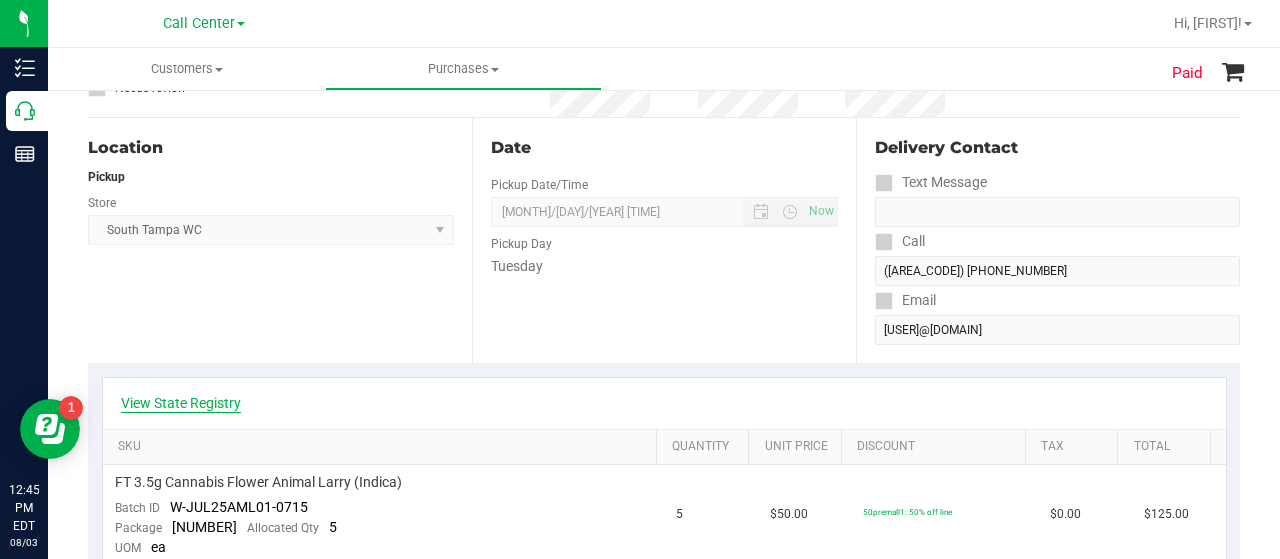 click on "View State Registry" at bounding box center (181, 403) 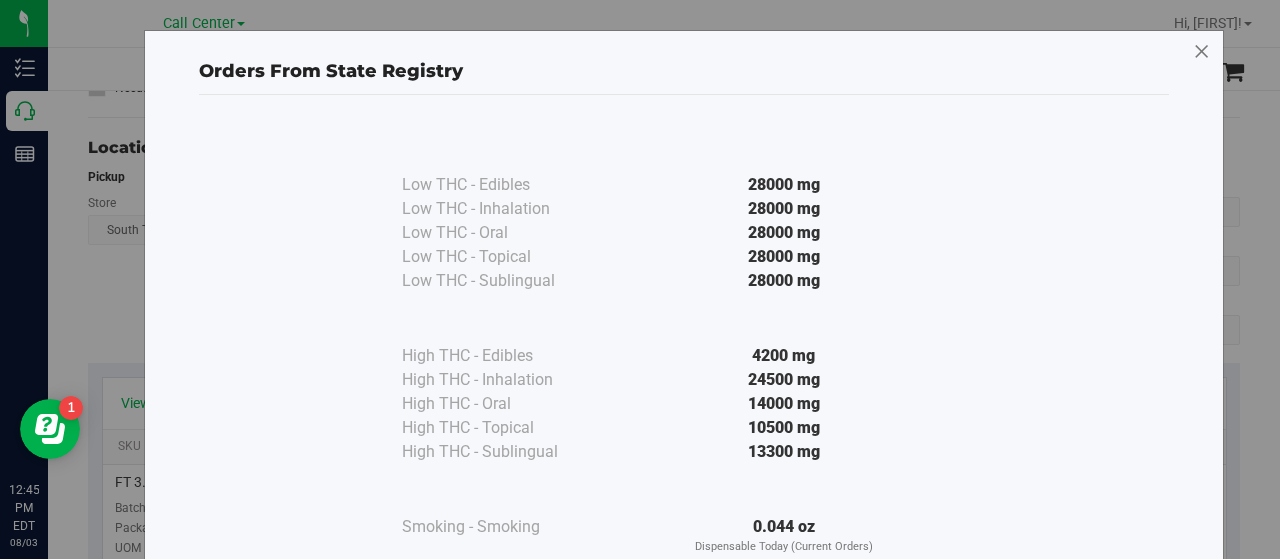 click at bounding box center (1202, 52) 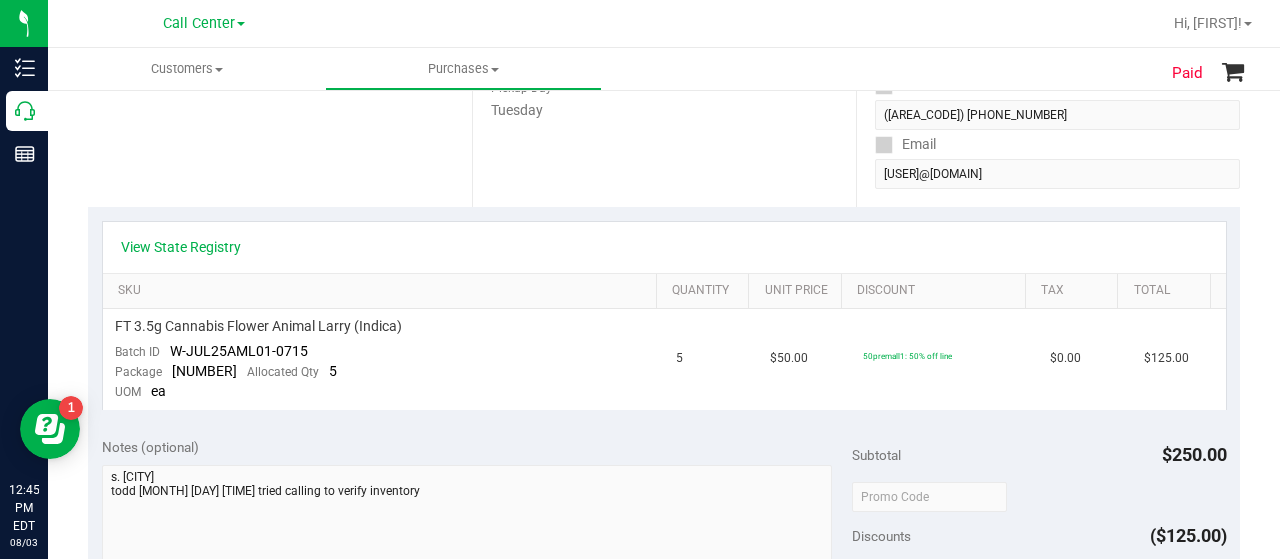 scroll, scrollTop: 360, scrollLeft: 0, axis: vertical 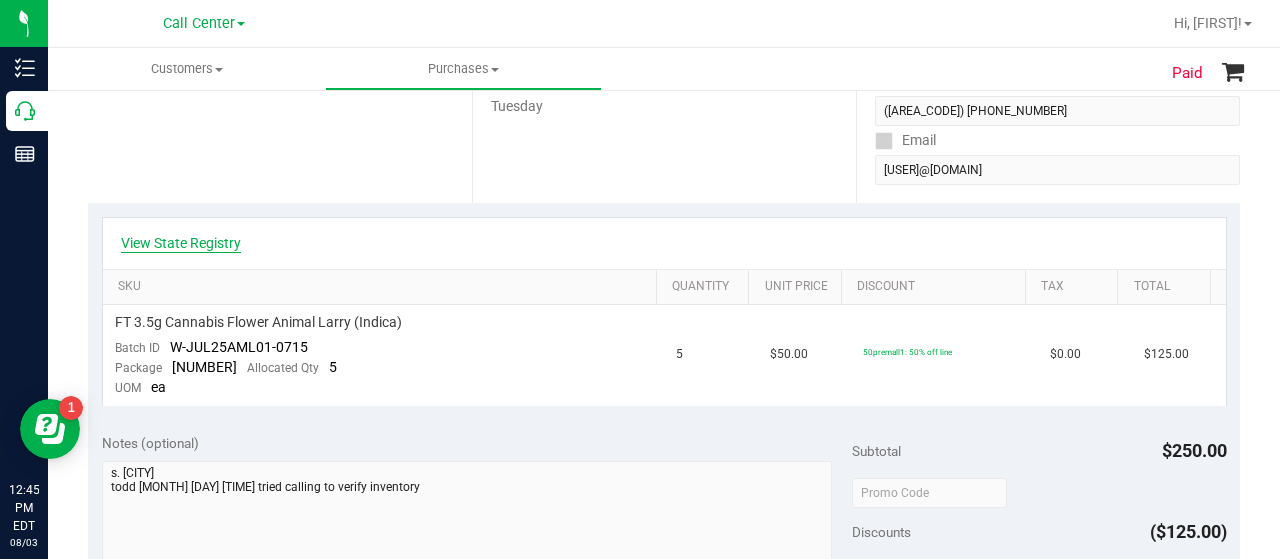 click on "View State Registry" at bounding box center (181, 243) 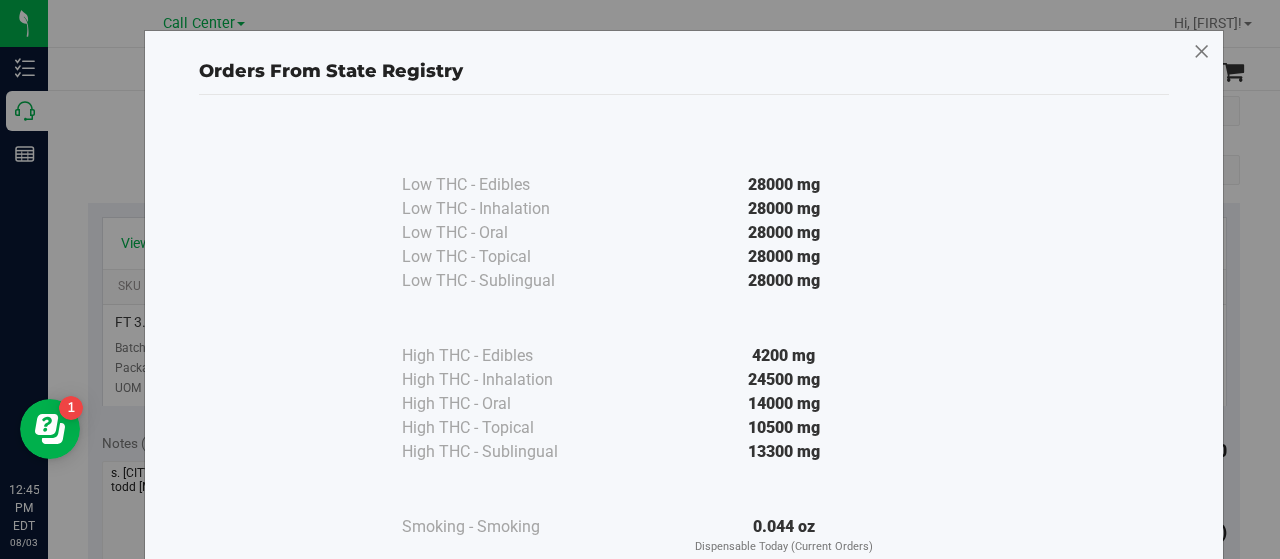click at bounding box center [1202, 52] 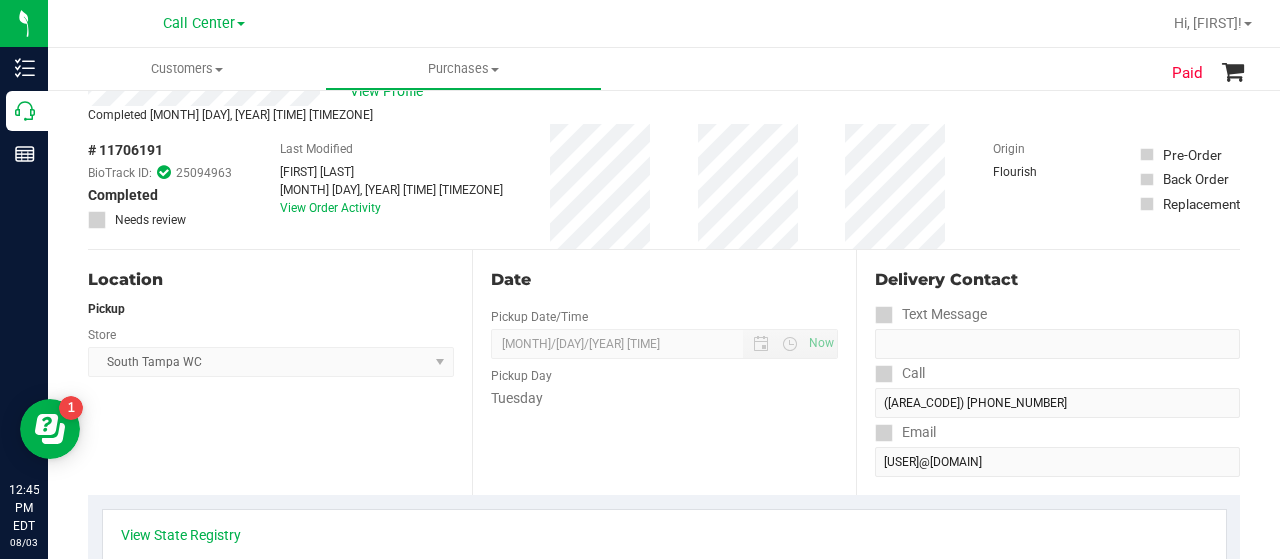 scroll, scrollTop: 0, scrollLeft: 0, axis: both 